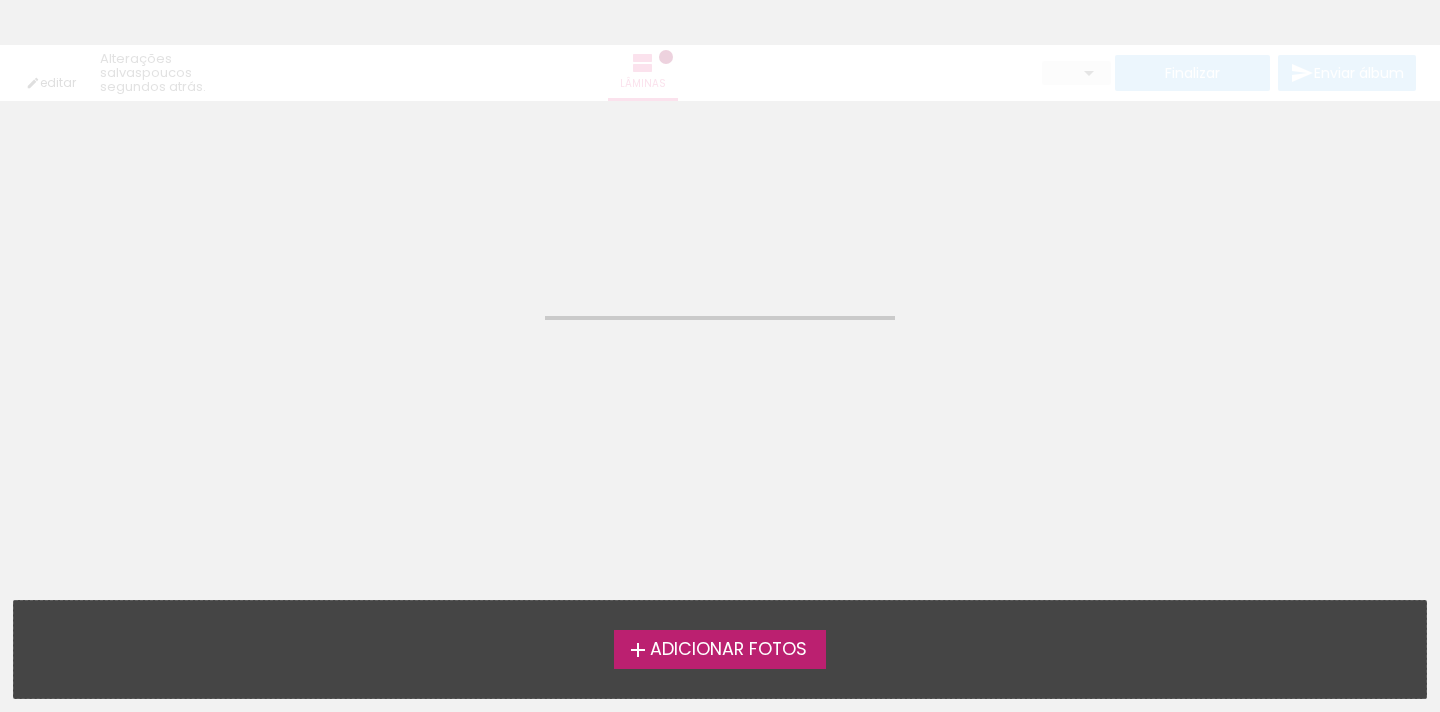 scroll, scrollTop: 0, scrollLeft: 0, axis: both 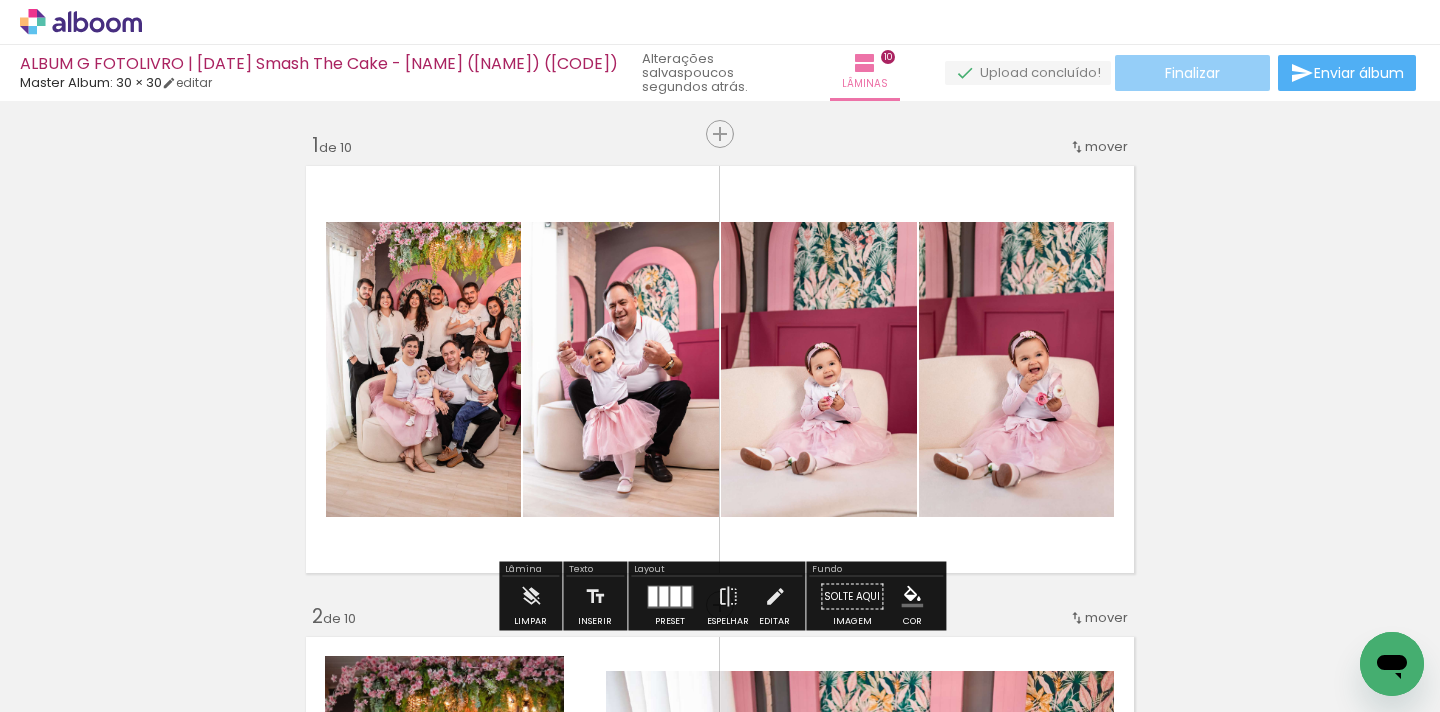 click on "Finalizar" 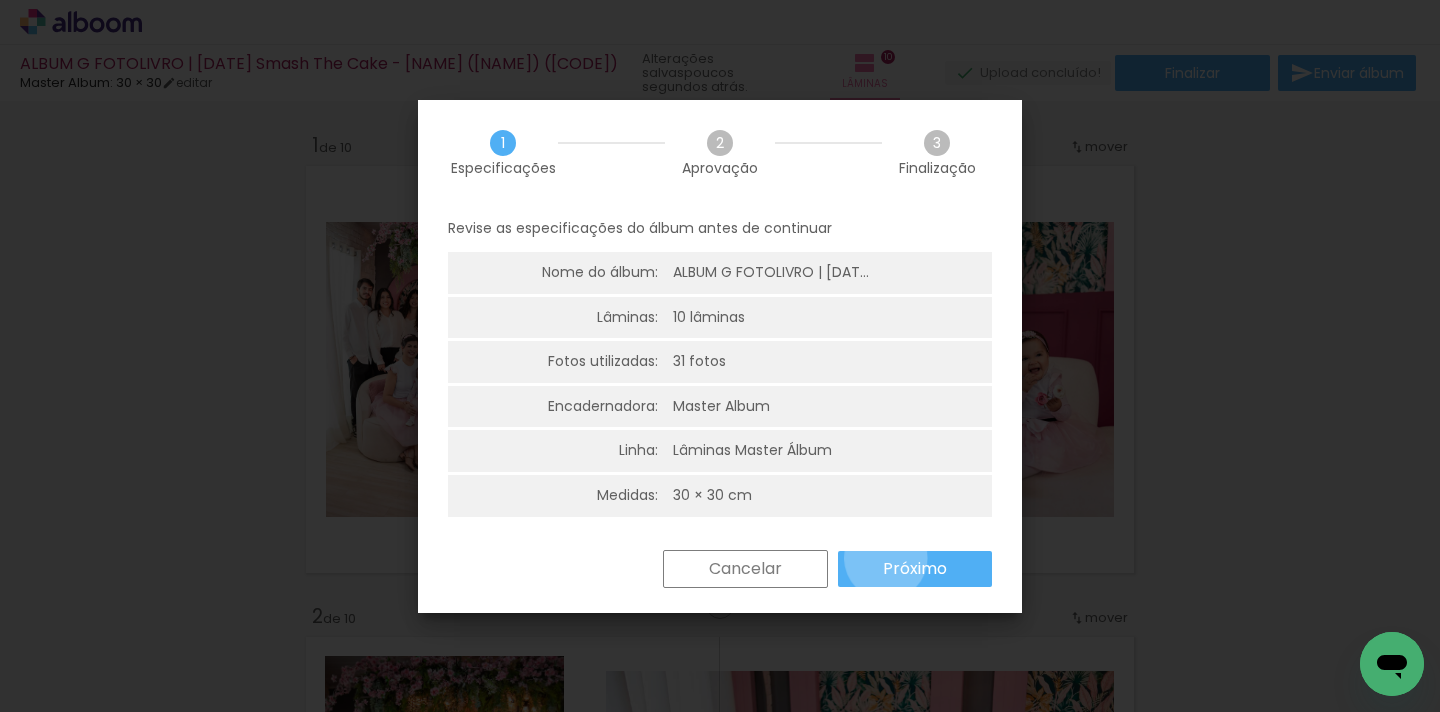 click on "Próximo" at bounding box center [0, 0] 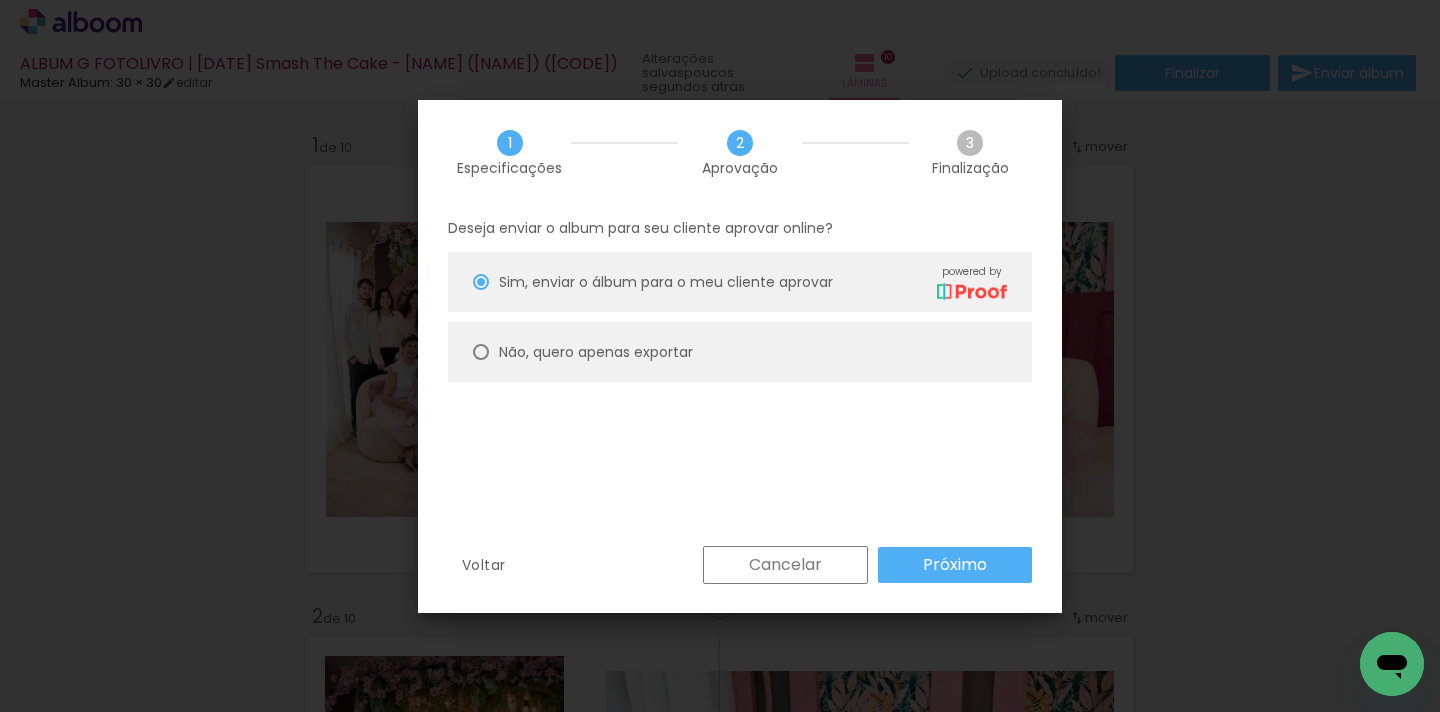 click on "Não, quero apenas exportar" at bounding box center [0, 0] 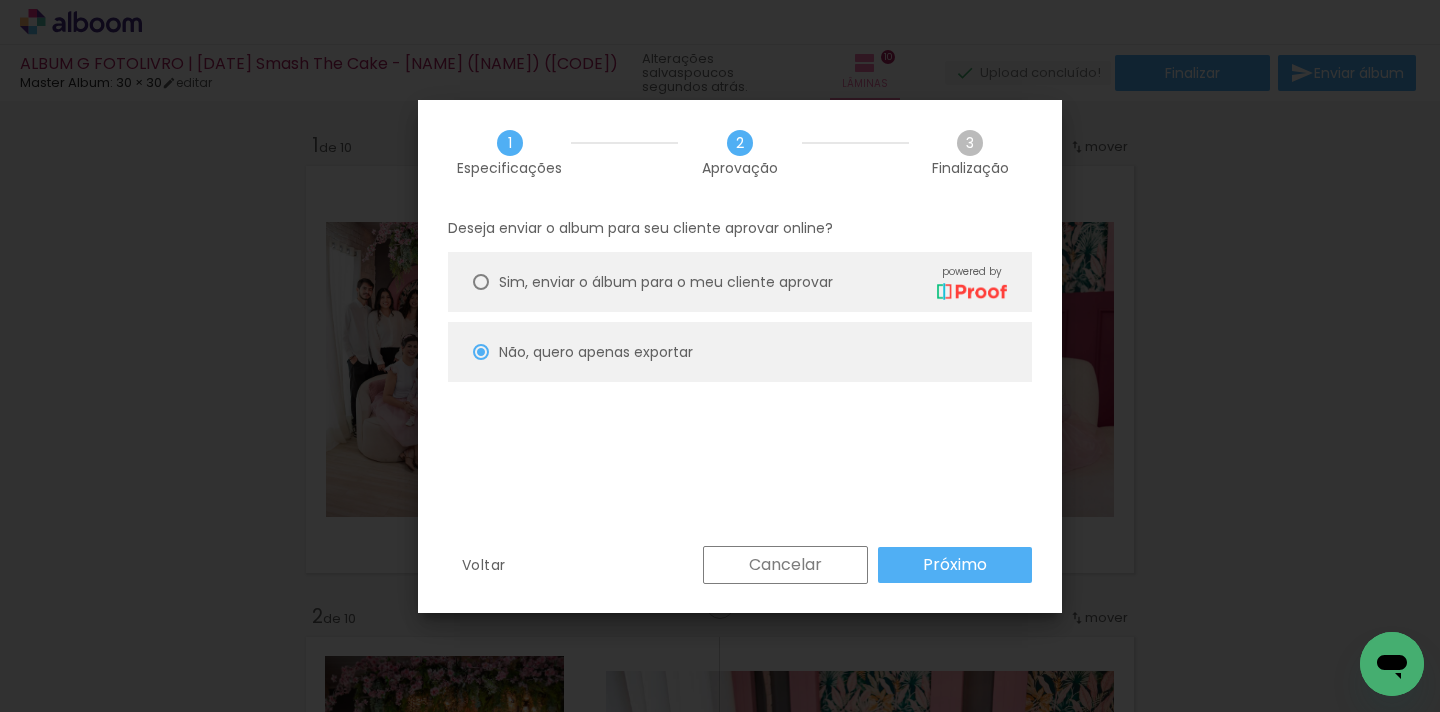 click on "Próximo" at bounding box center [955, 565] 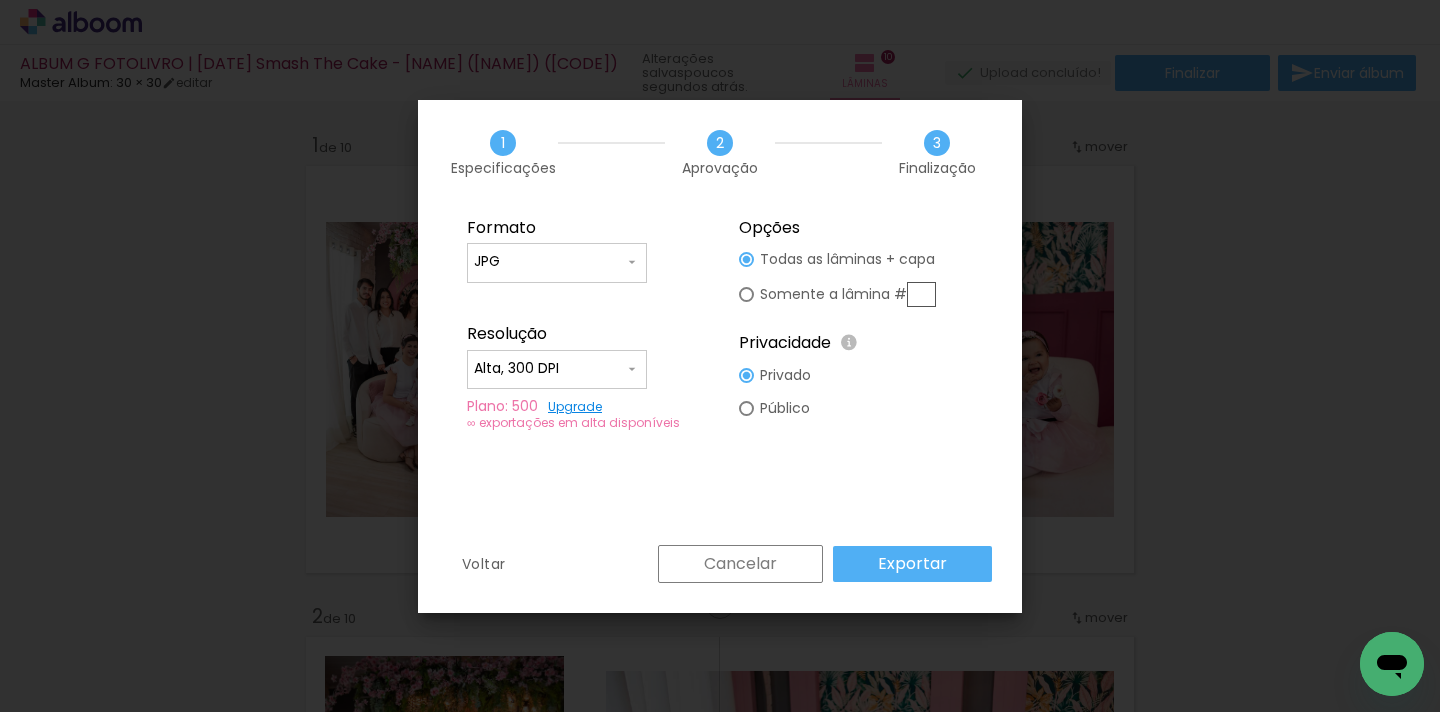 click on "Exportar" at bounding box center (912, 564) 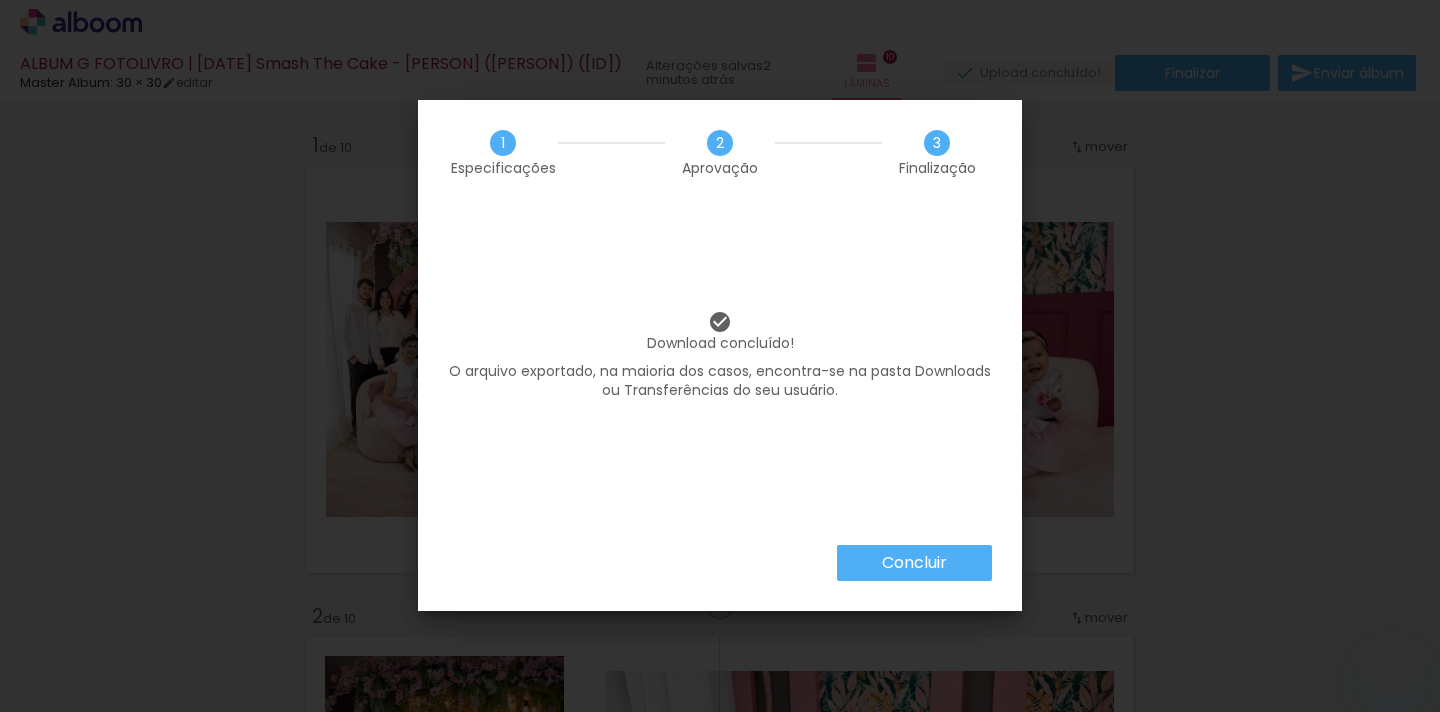 scroll, scrollTop: 0, scrollLeft: 0, axis: both 